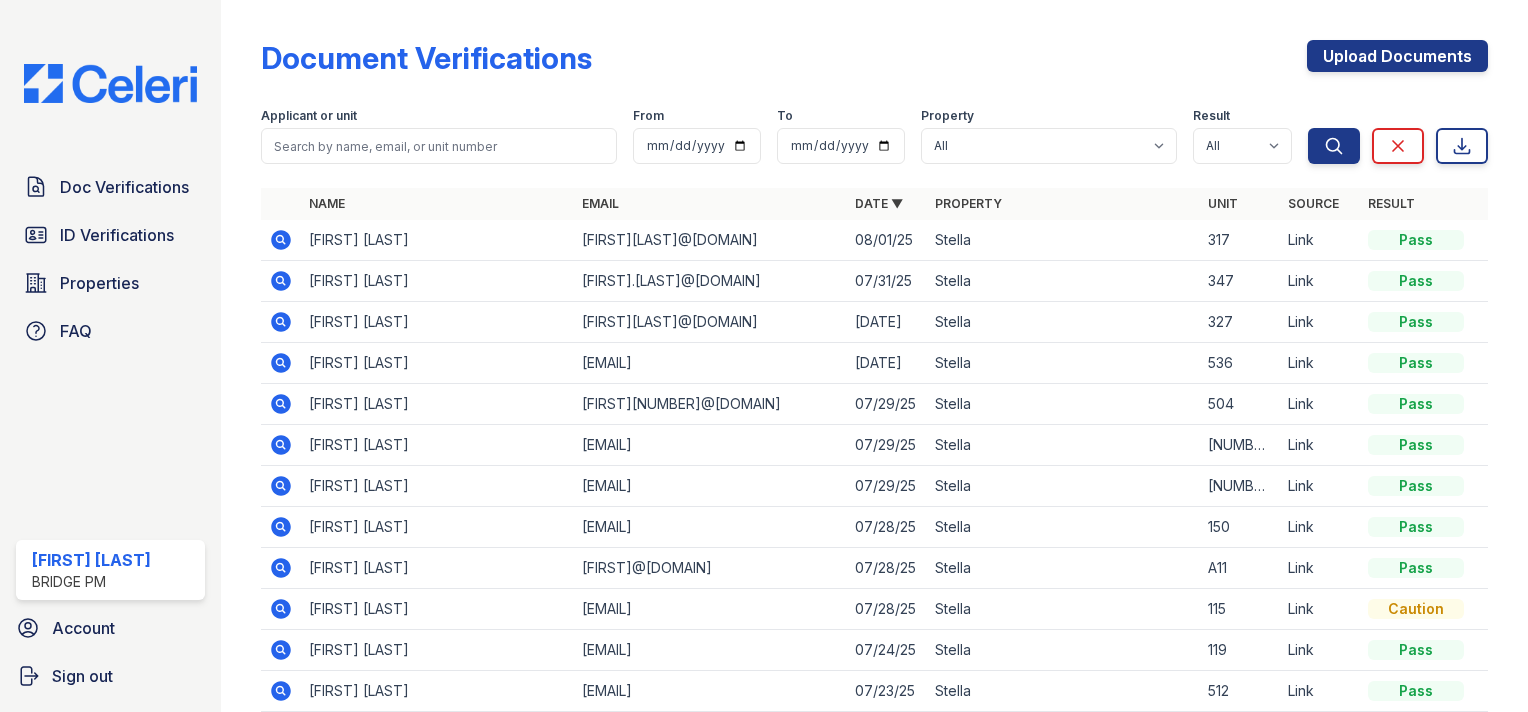 scroll, scrollTop: 0, scrollLeft: 0, axis: both 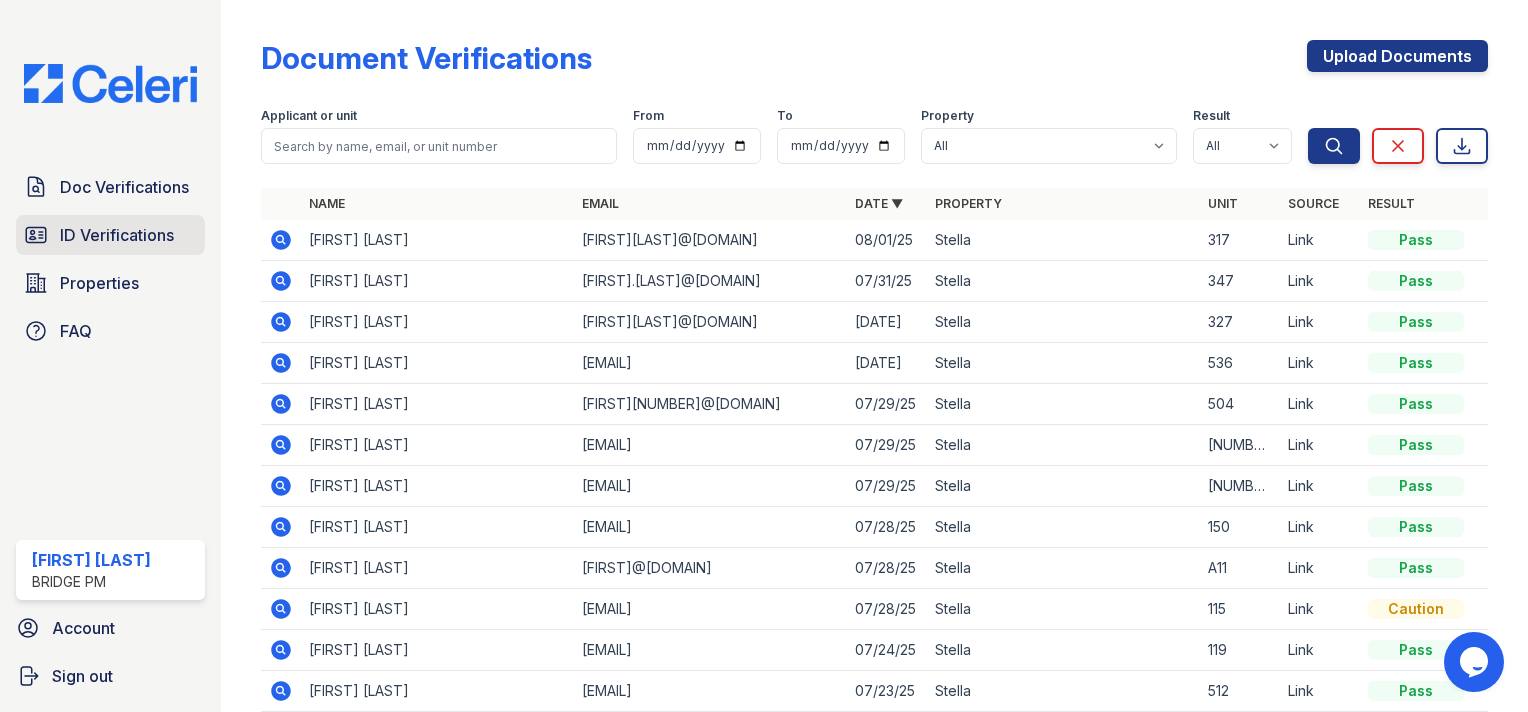 click on "ID Verifications" at bounding box center (110, 235) 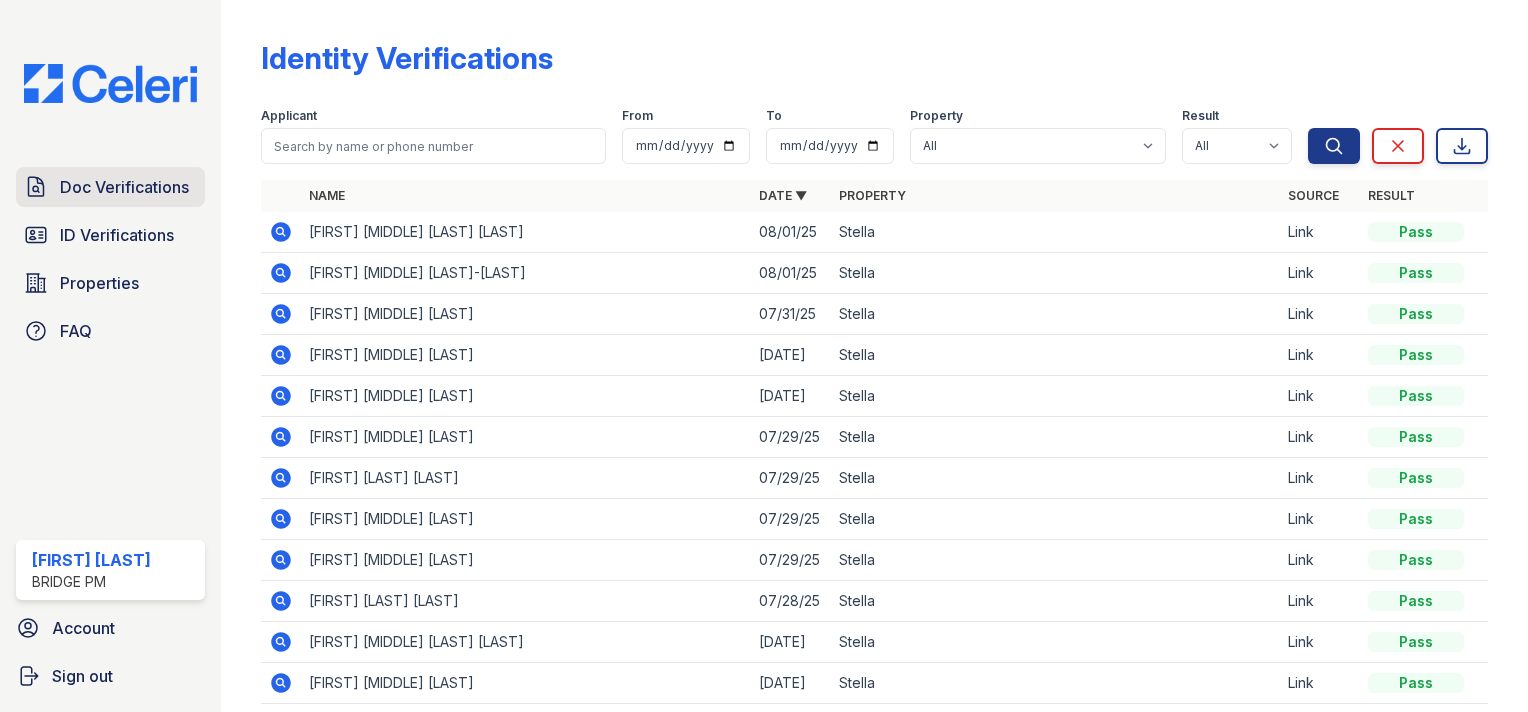 click on "Doc Verifications" at bounding box center [124, 187] 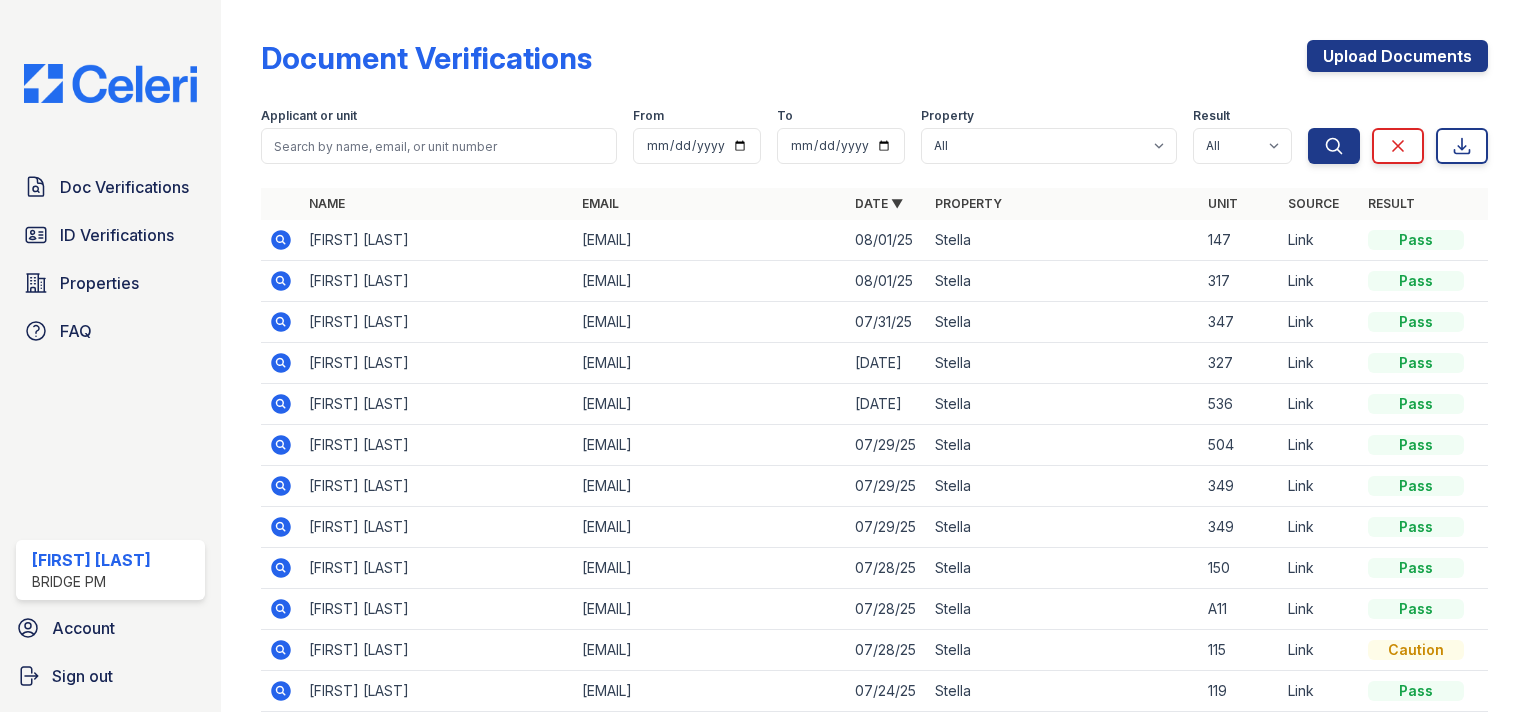 scroll, scrollTop: 0, scrollLeft: 0, axis: both 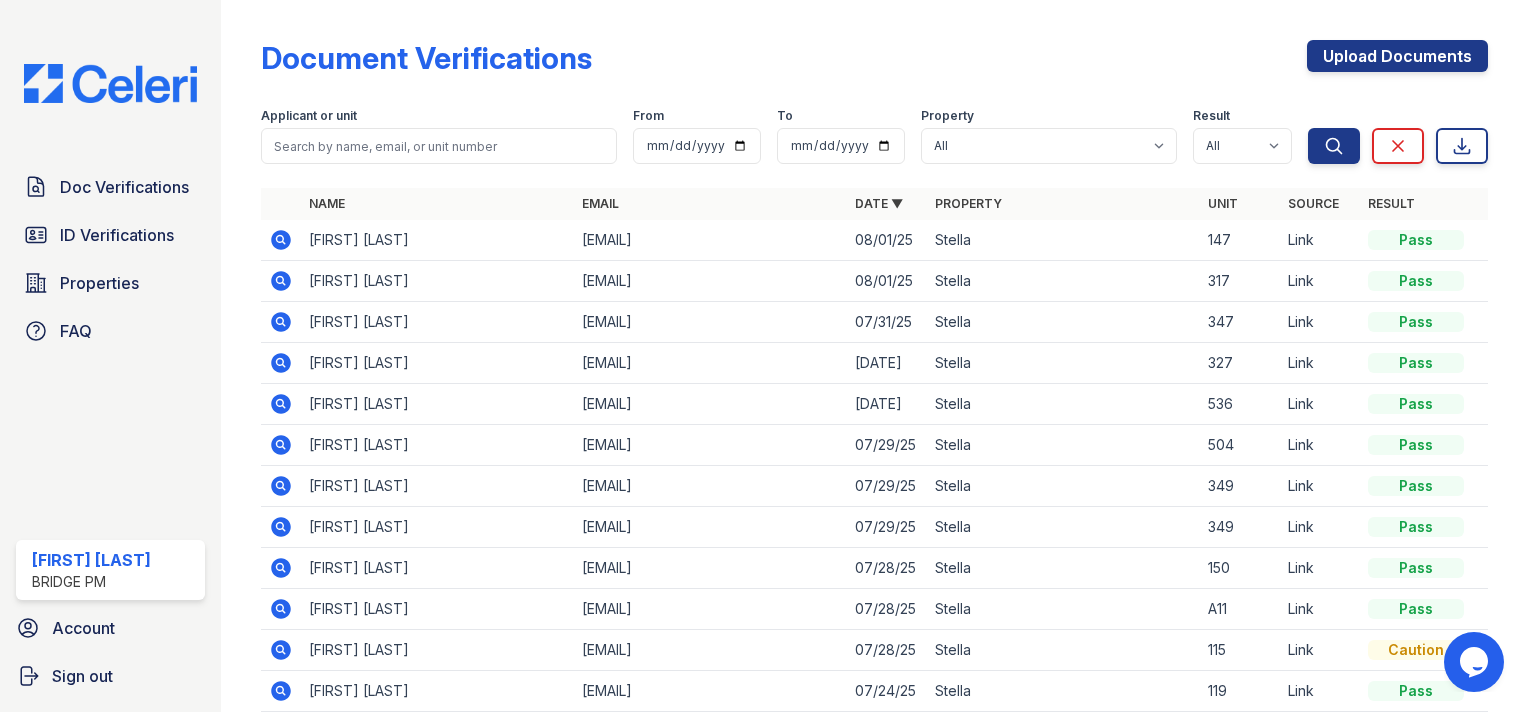 click on "Doc Verifications
ID Verifications
Properties
FAQ
[FIRST] [LAST]
Bridge PM
Account
Sign out" at bounding box center (110, 356) 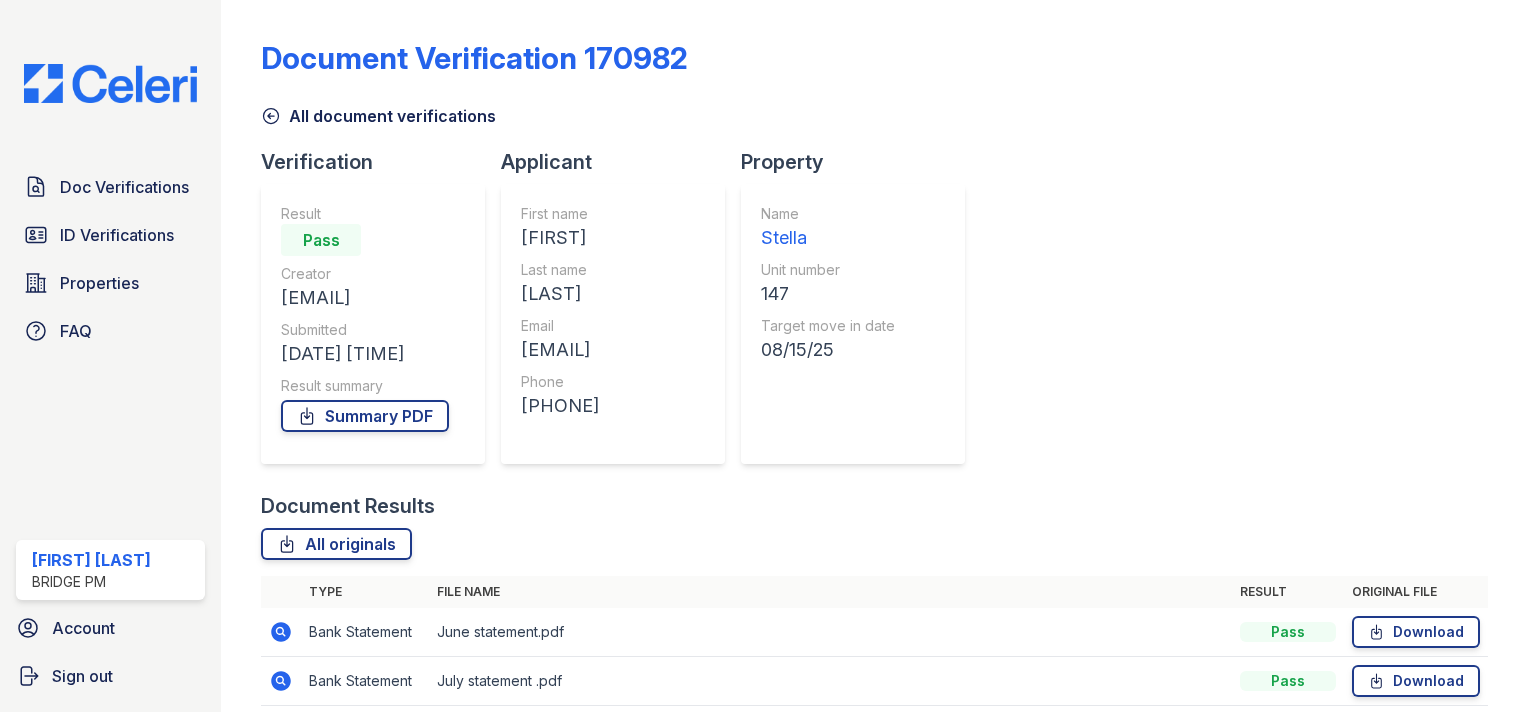 scroll, scrollTop: 0, scrollLeft: 0, axis: both 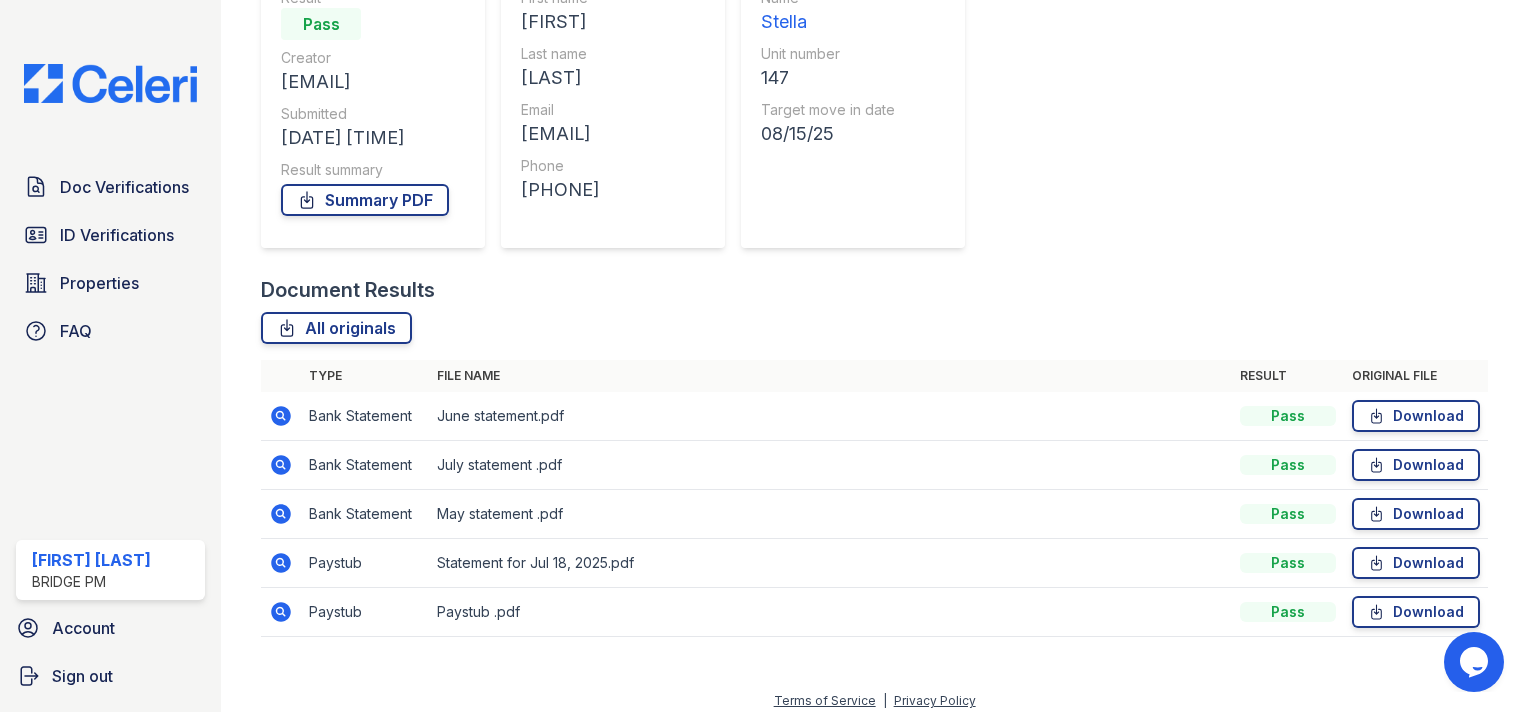 click 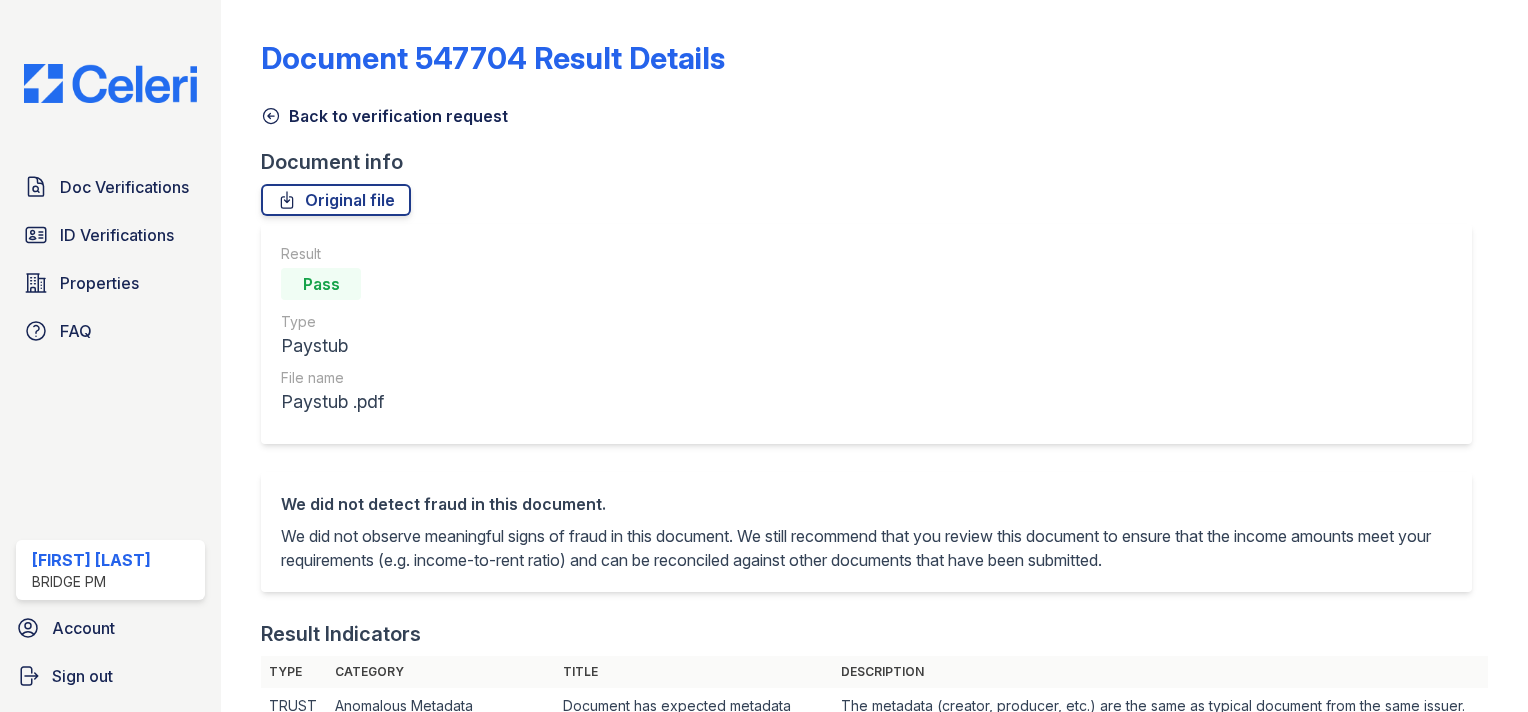 scroll, scrollTop: 0, scrollLeft: 0, axis: both 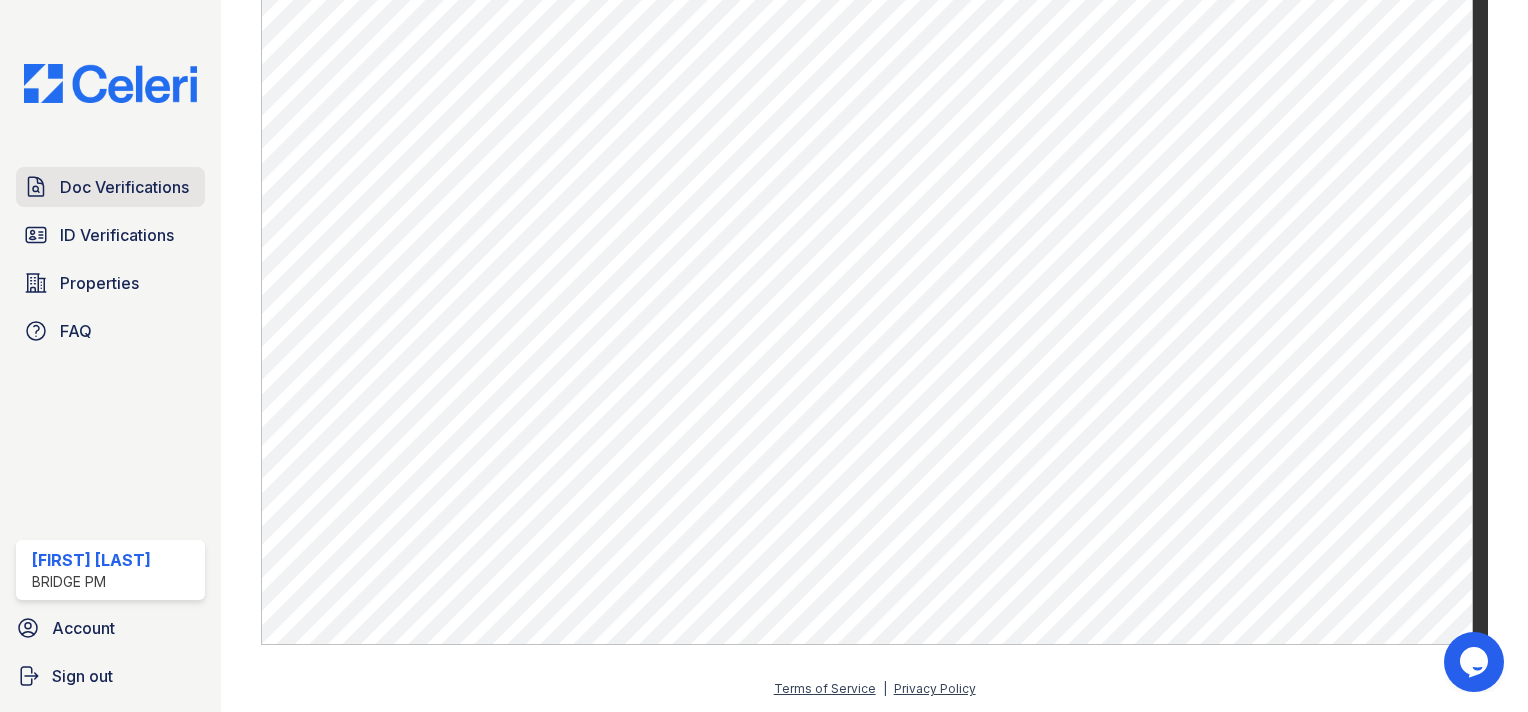 click on "Doc Verifications" at bounding box center (110, 187) 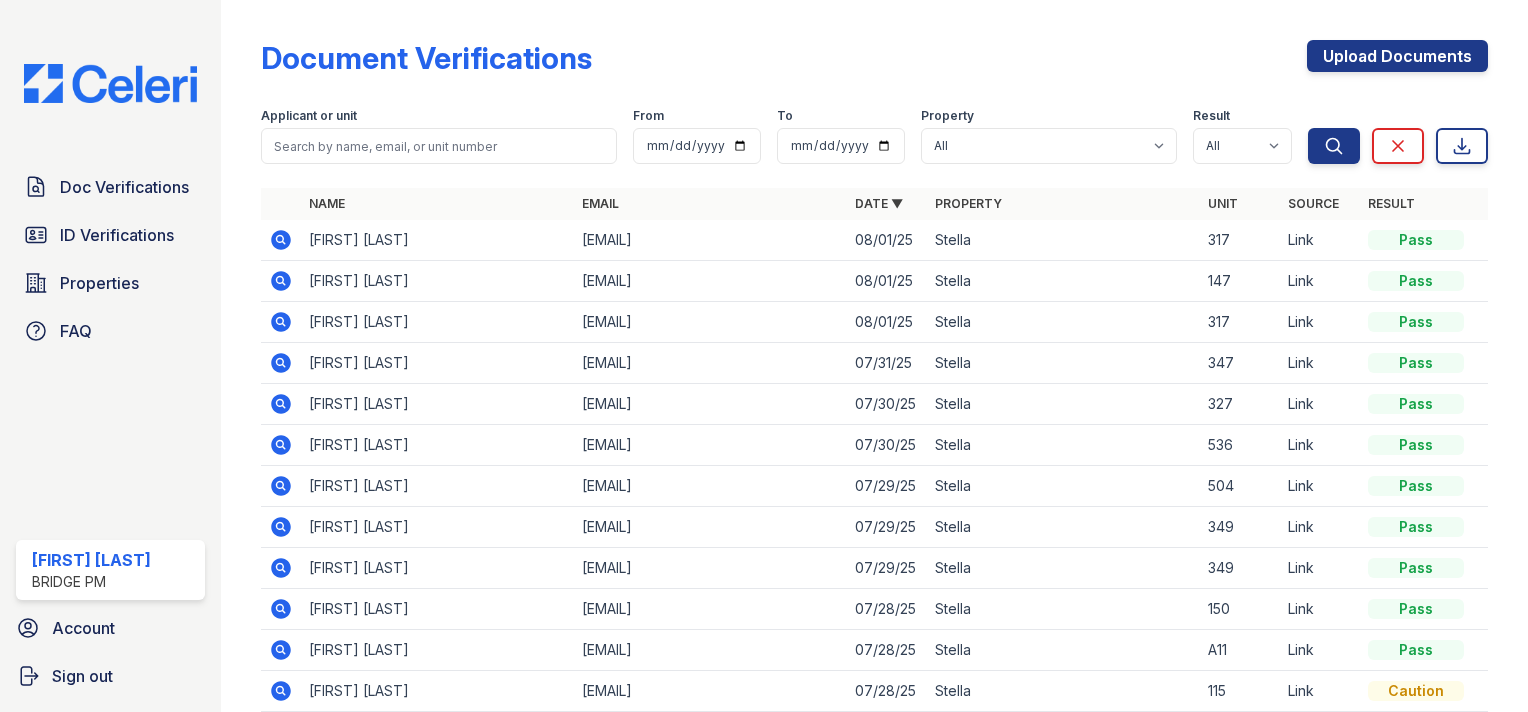 click 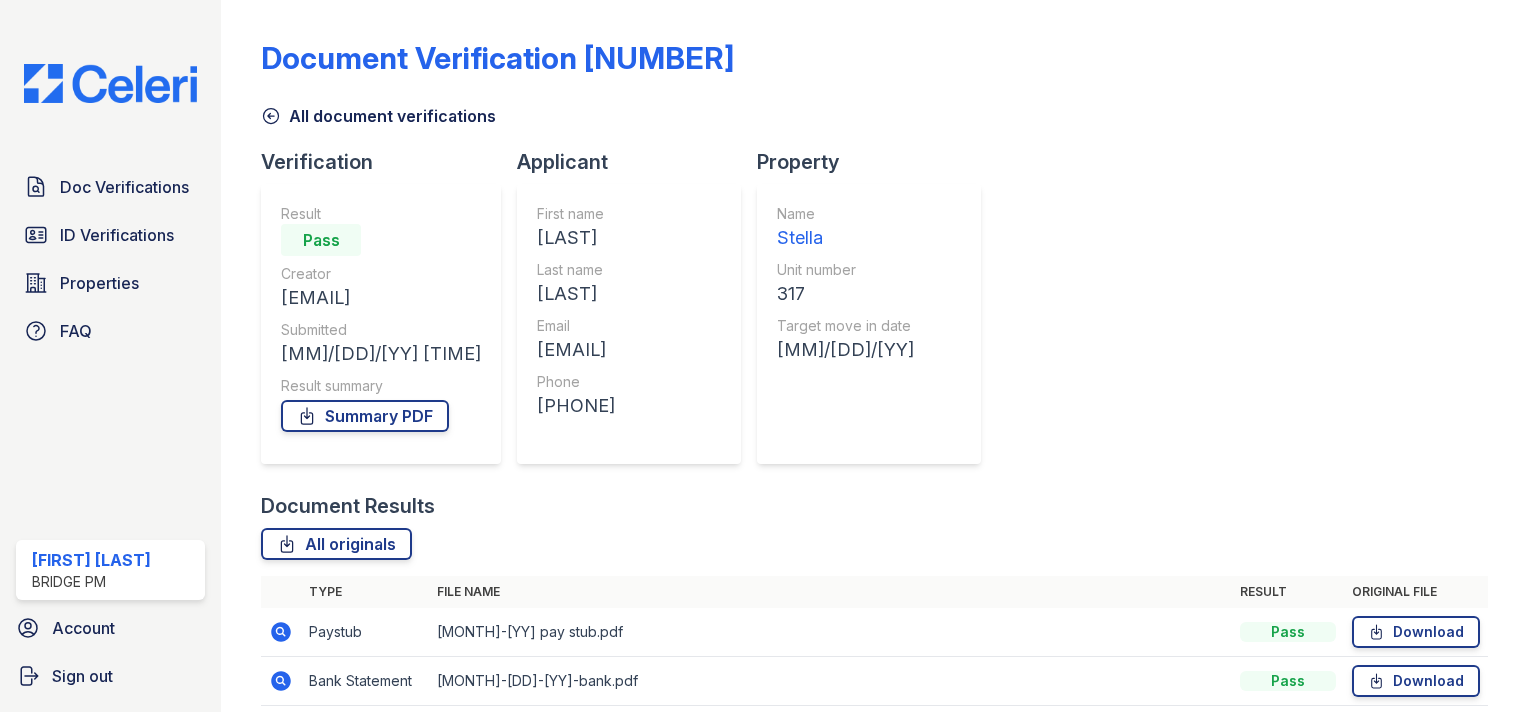 scroll, scrollTop: 0, scrollLeft: 0, axis: both 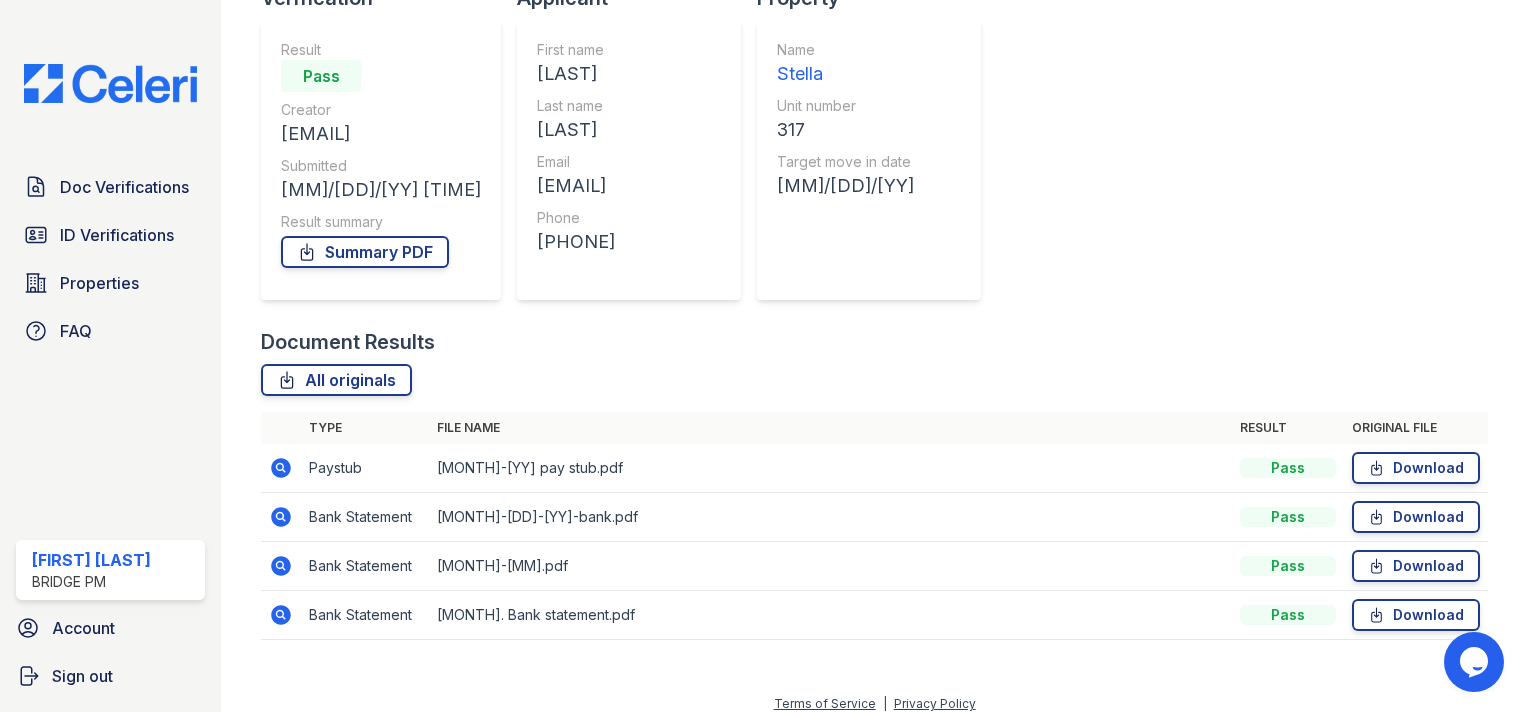click 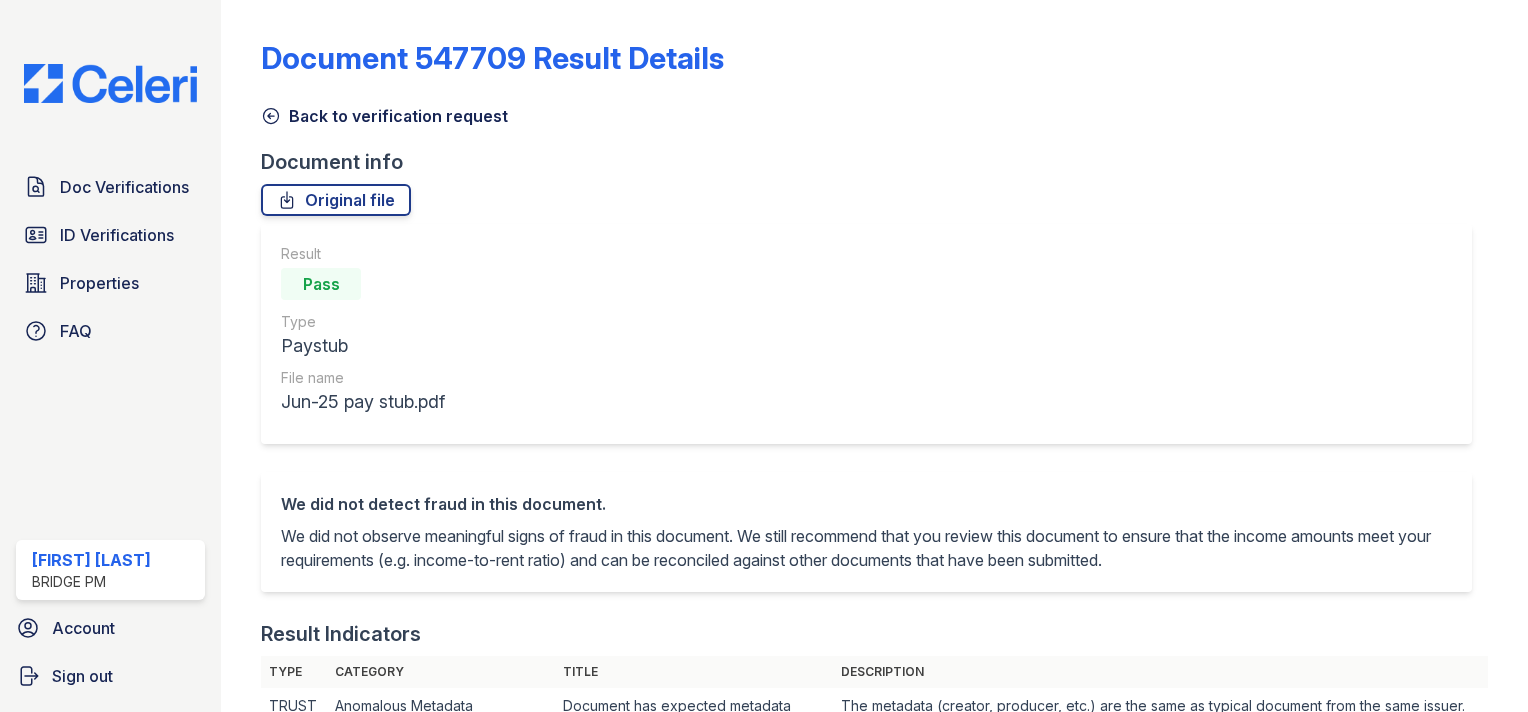scroll, scrollTop: 0, scrollLeft: 0, axis: both 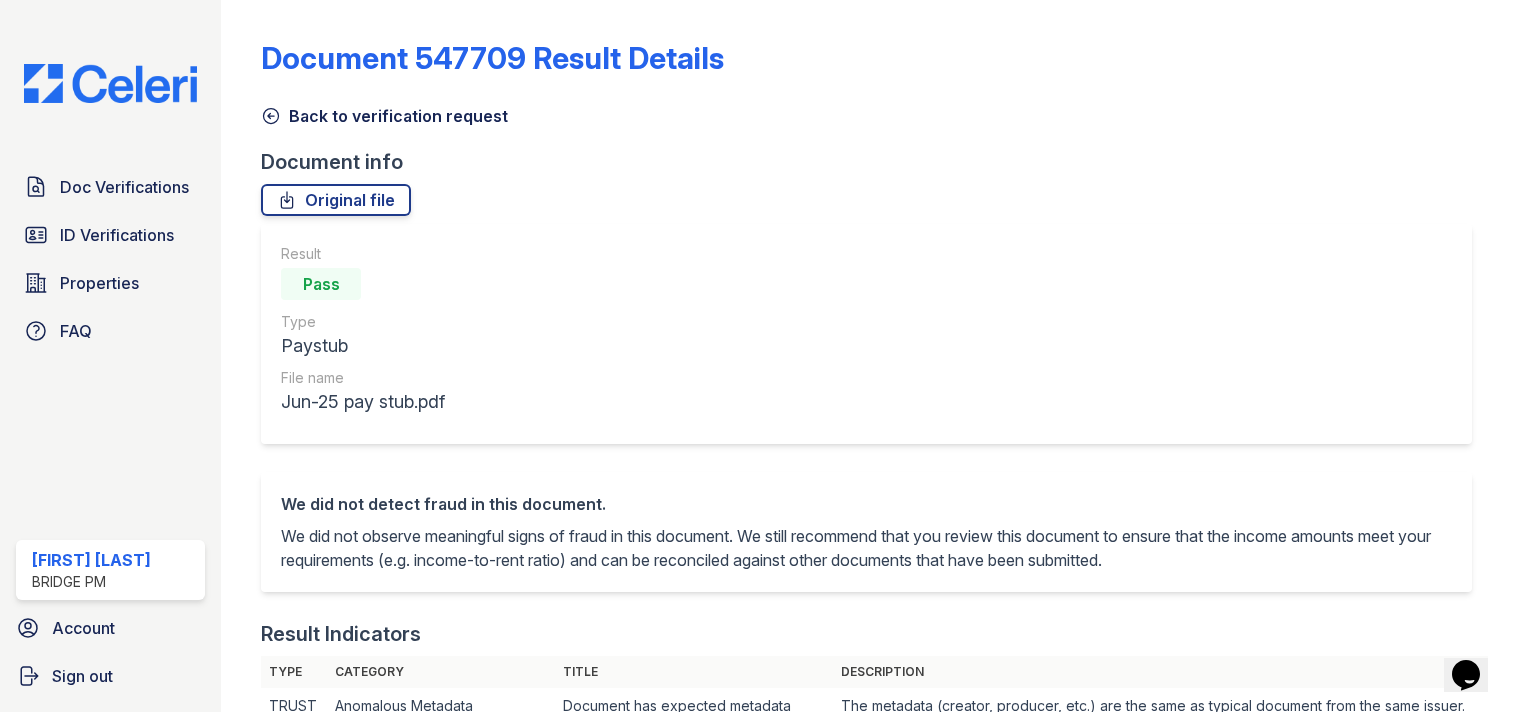 click 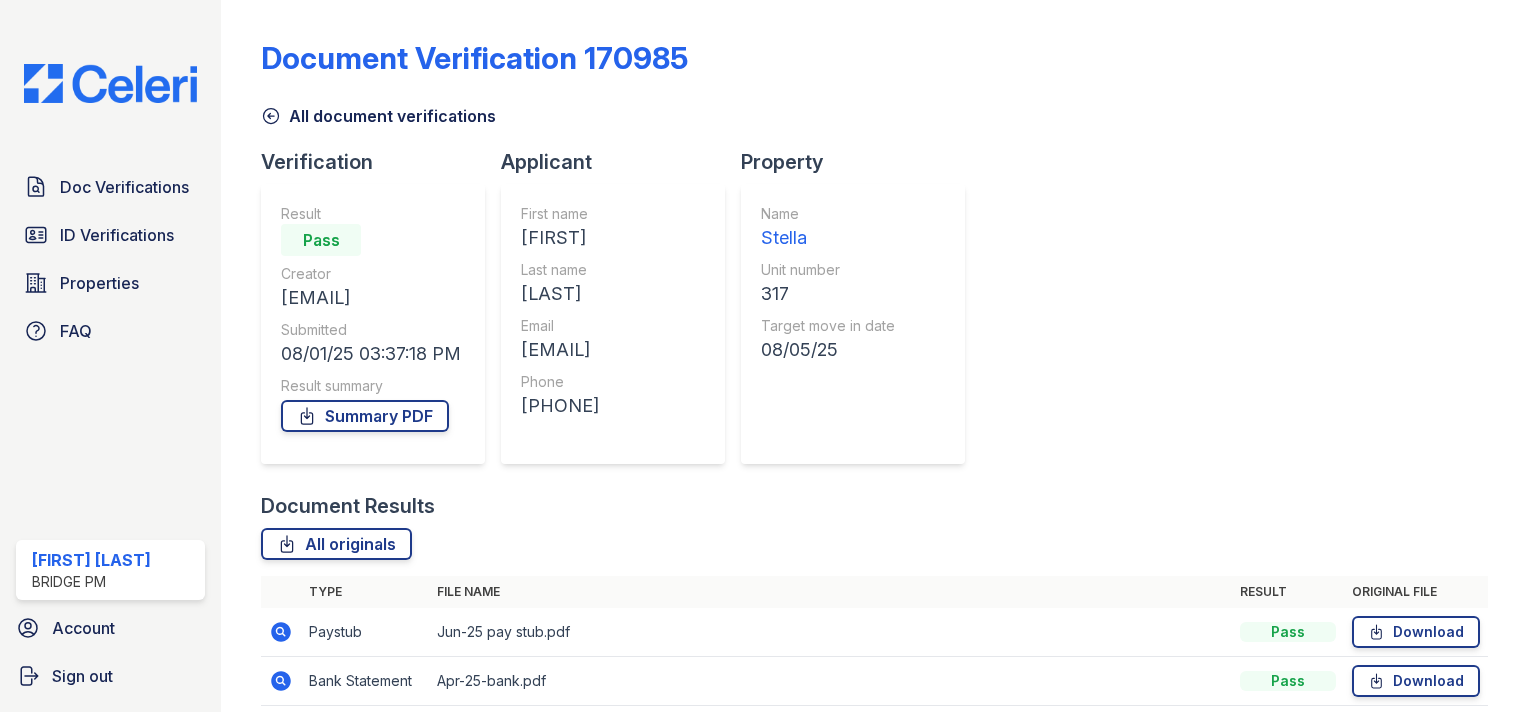 click 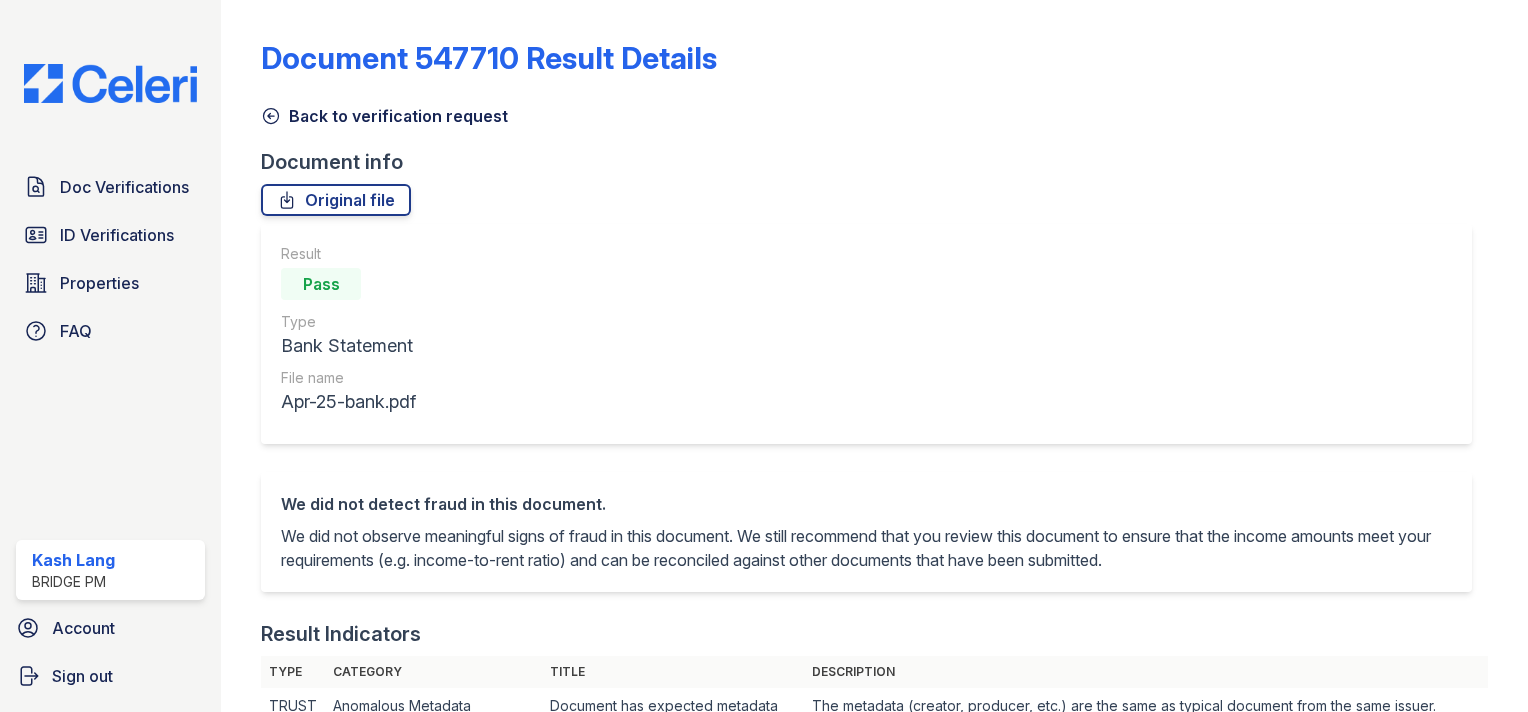 scroll, scrollTop: 0, scrollLeft: 0, axis: both 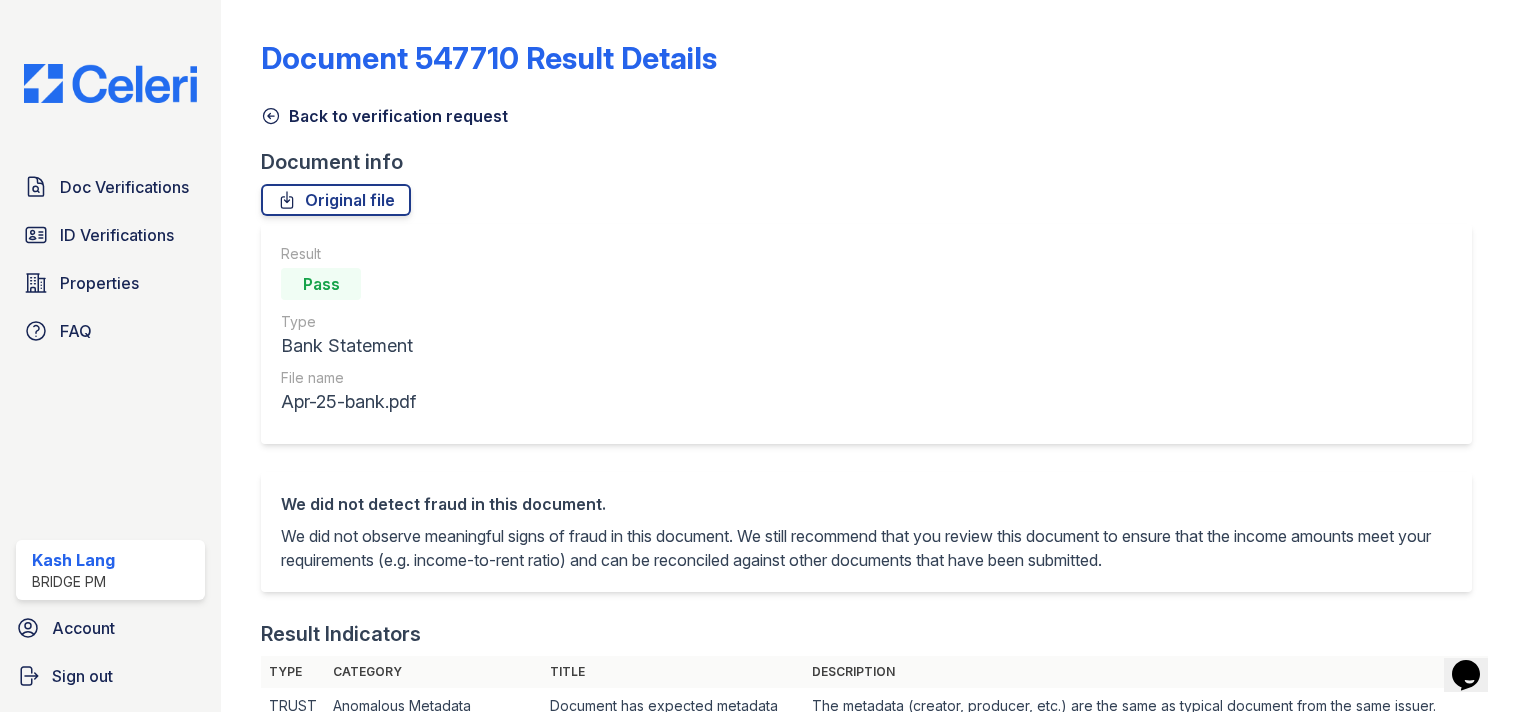 drag, startPoint x: 1495, startPoint y: 272, endPoint x: 1527, endPoint y: 249, distance: 39.40812 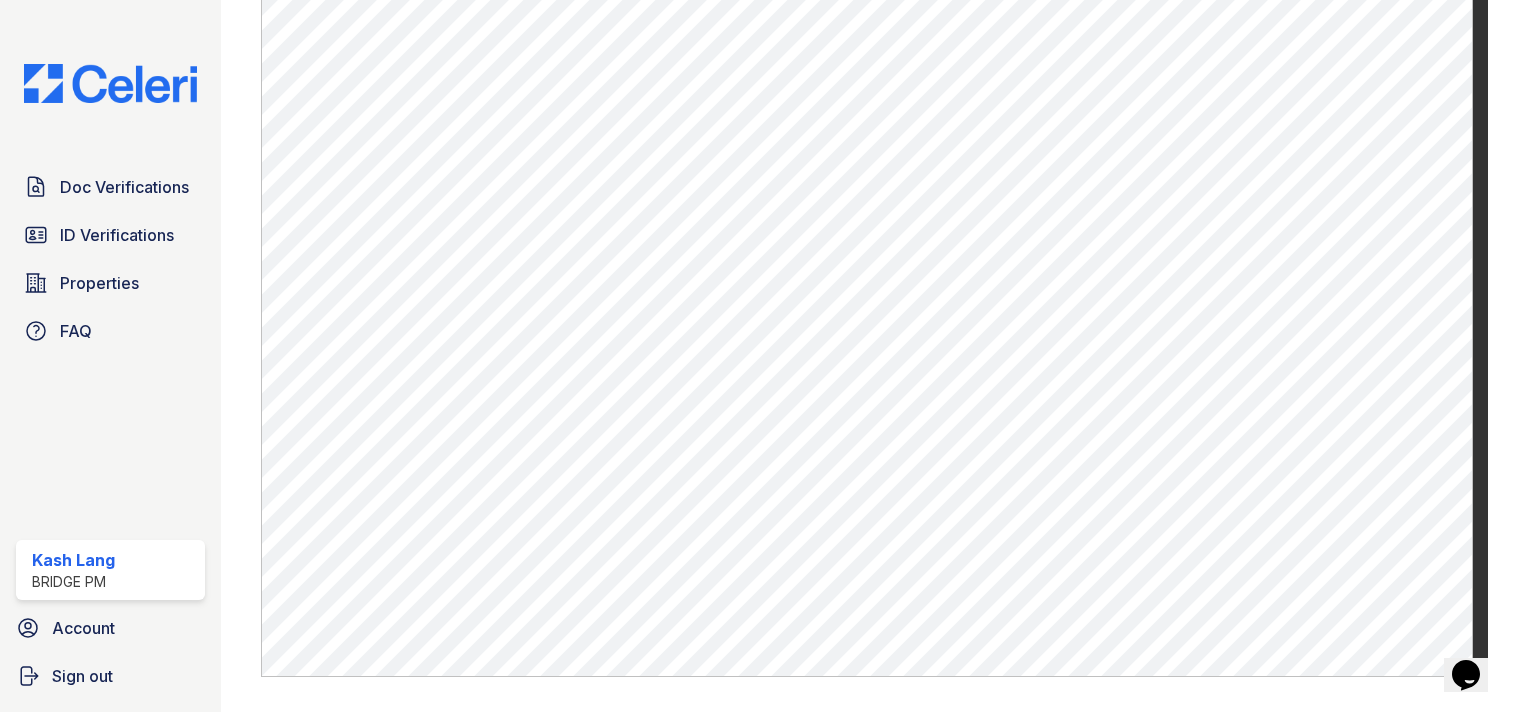 scroll, scrollTop: 1006, scrollLeft: 0, axis: vertical 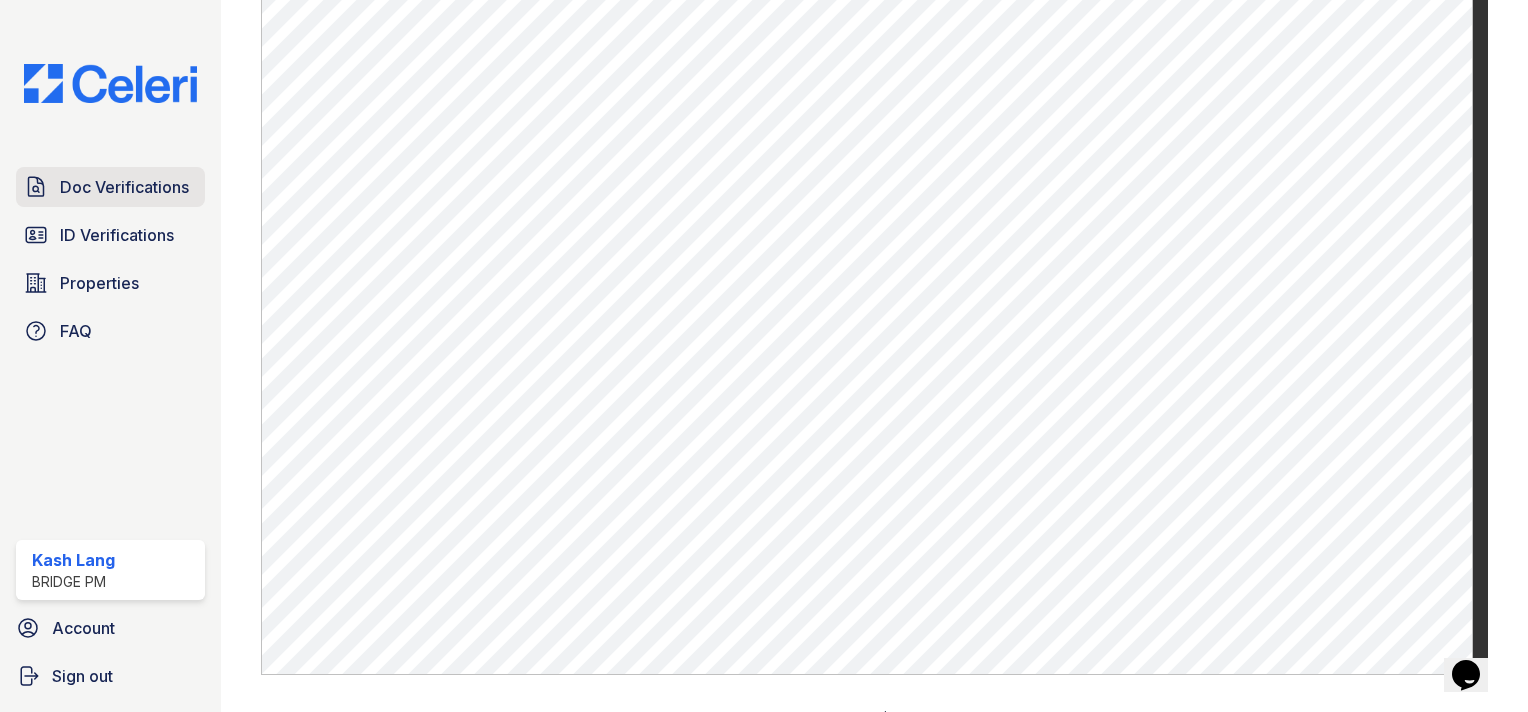 click on "Doc Verifications" at bounding box center (124, 187) 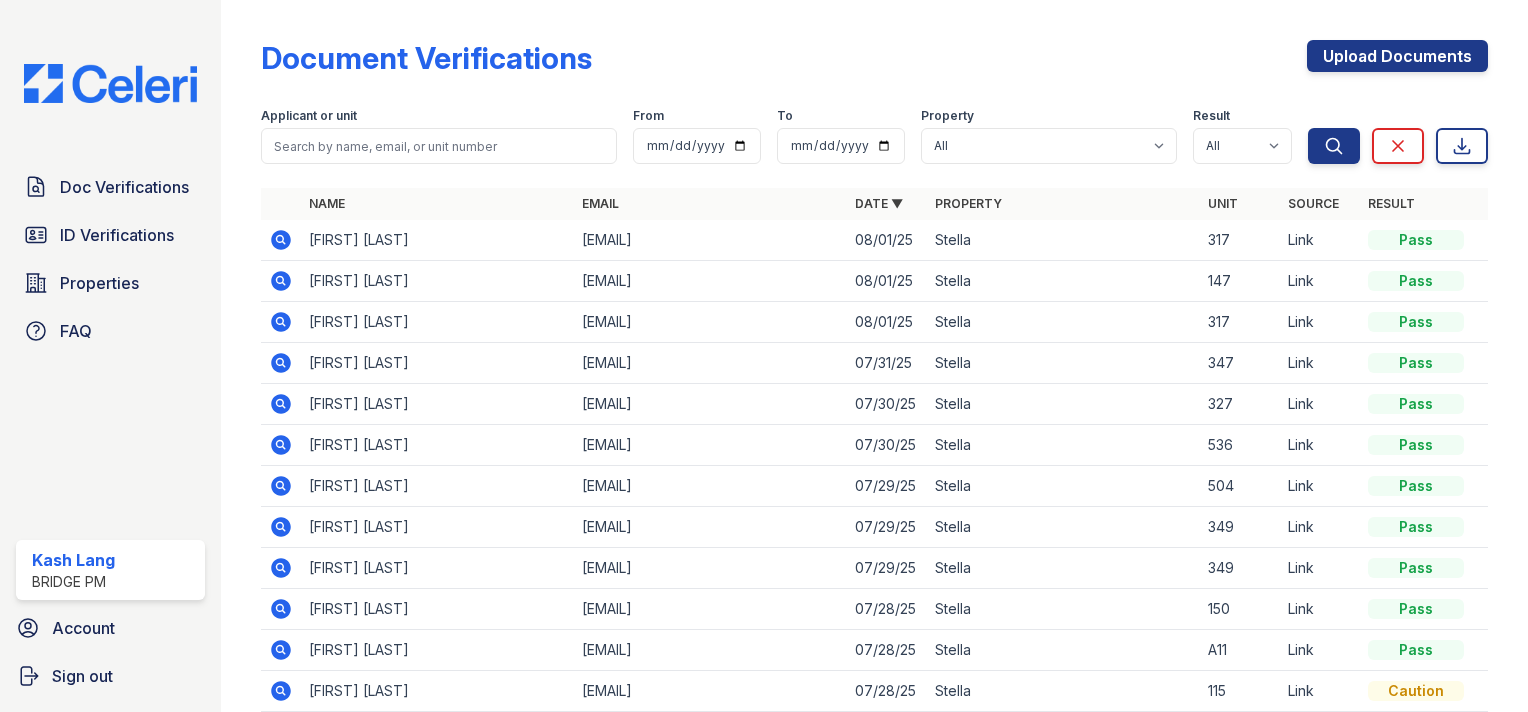 click at bounding box center [281, 240] 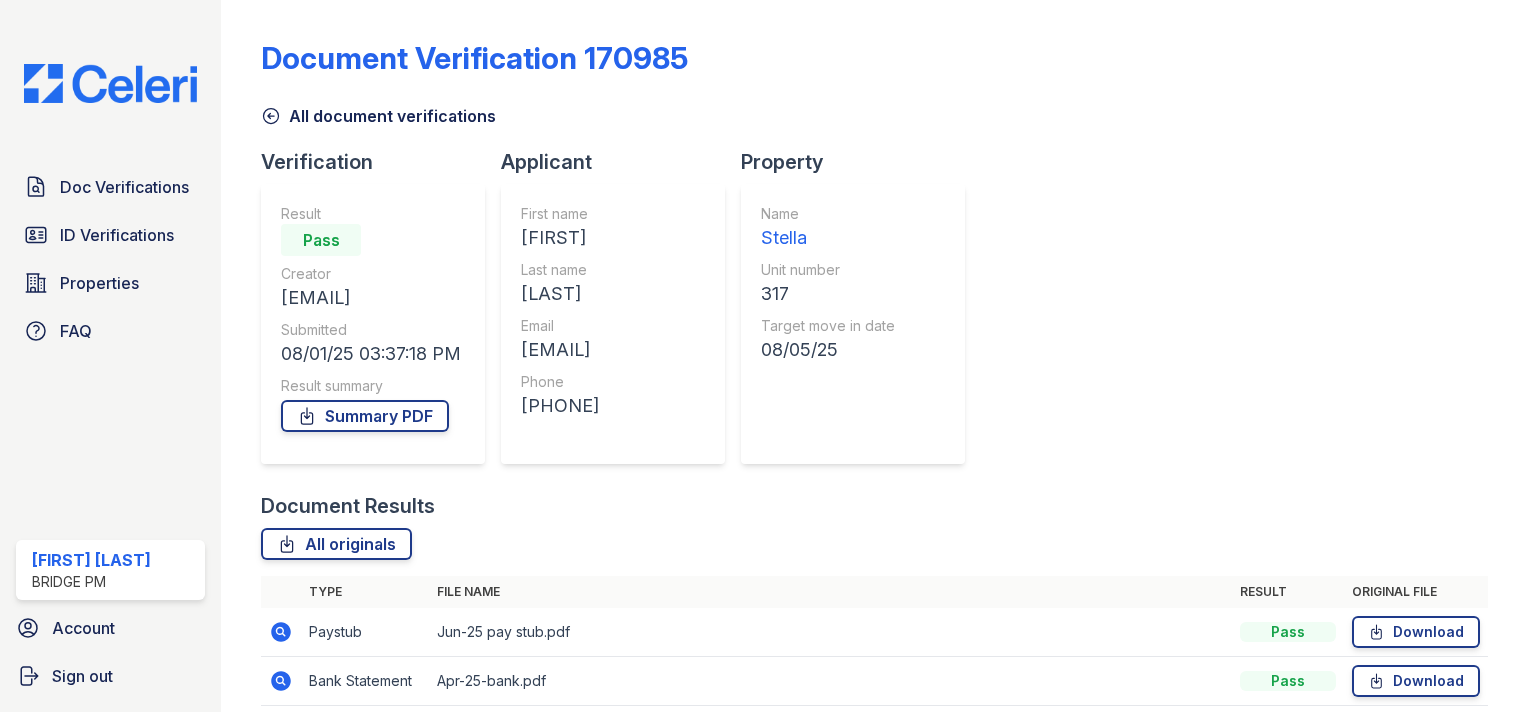 scroll, scrollTop: 0, scrollLeft: 0, axis: both 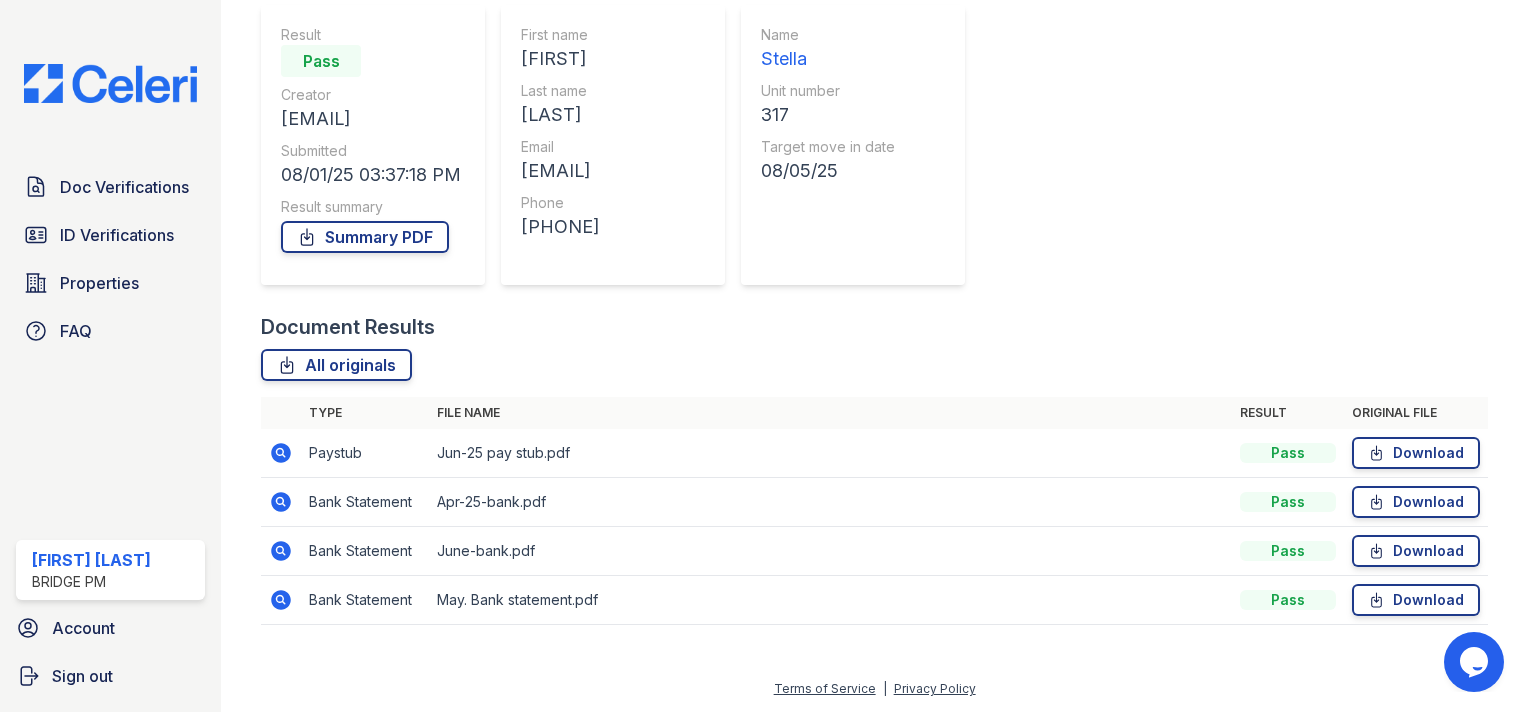 click 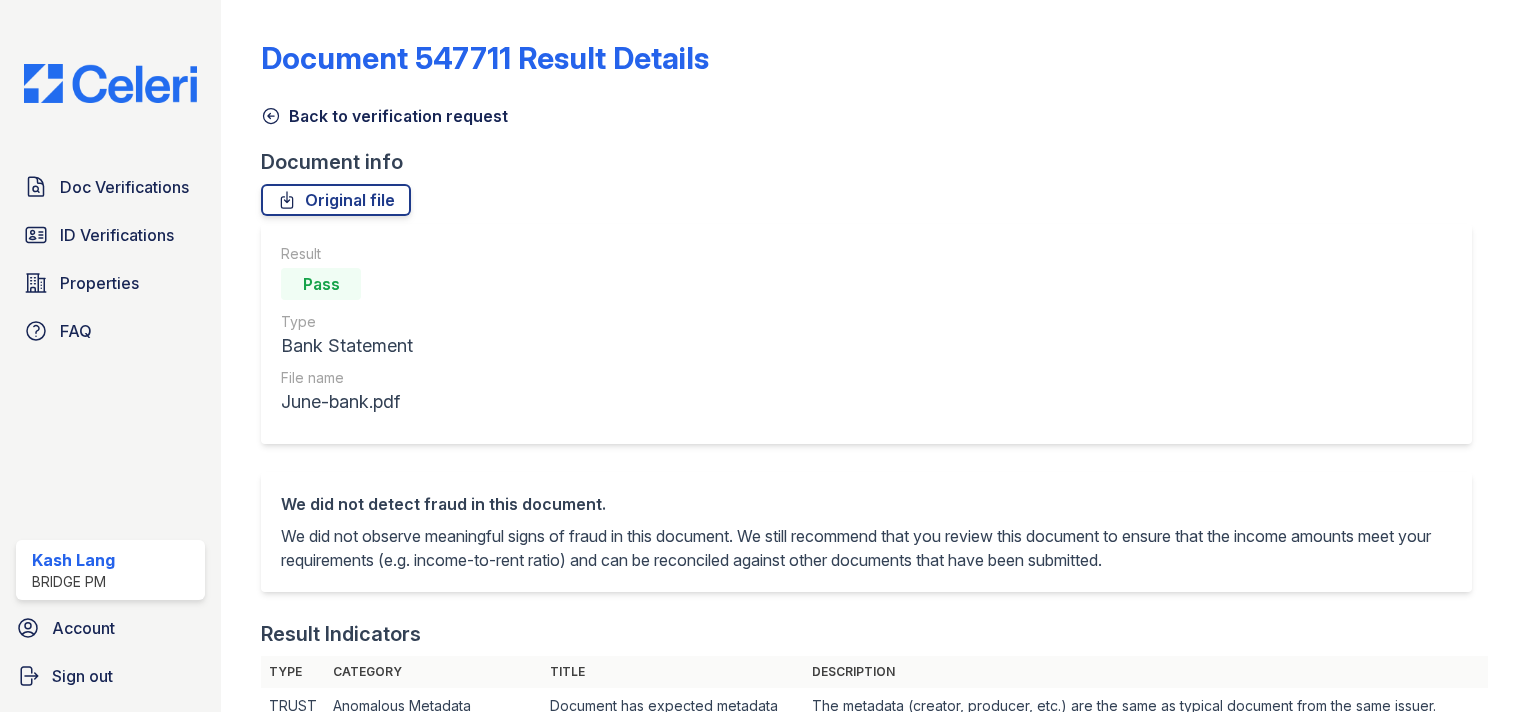 scroll, scrollTop: 0, scrollLeft: 0, axis: both 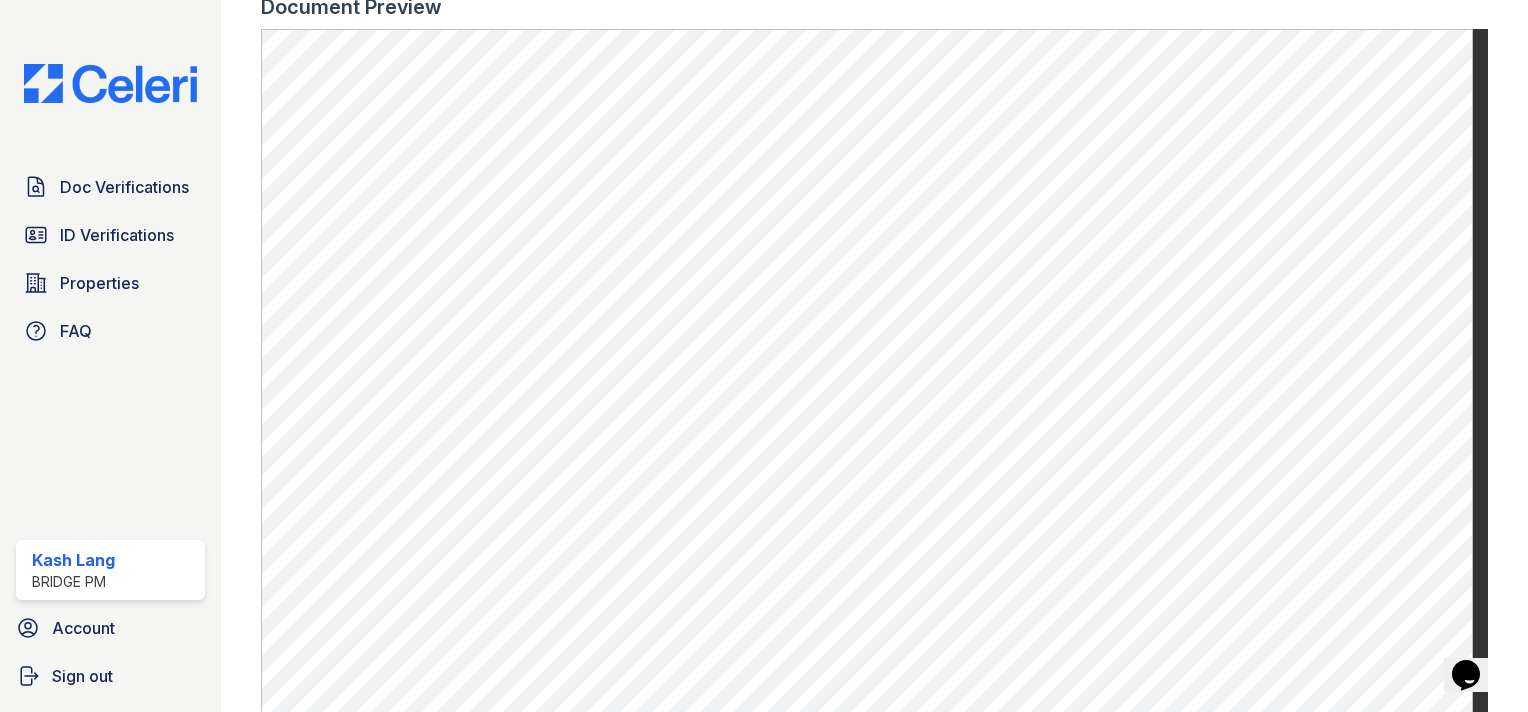 click on "Document 547711 Result Details
Back to verification request
Document info
Original file
Result
Pass
Type
Bank Statement
File name
June-bank.pdf
We did not detect fraud in this document.
We did not observe meaningful signs of fraud in this document. We still recommend that you review this document to ensure that the income amounts meet your requirements (e.g. income-to-rent ratio) and can be reconciled against other documents that have been submitted.
Result Indicators
Type
Category
Title
Description
TRUST
Anomalous Metadata
Document has expected metadata
The metadata (creator, producer, etc.) are the same as typical document from the same issuer.
TRUST
Anomalous Document Structure" at bounding box center (874, 356) 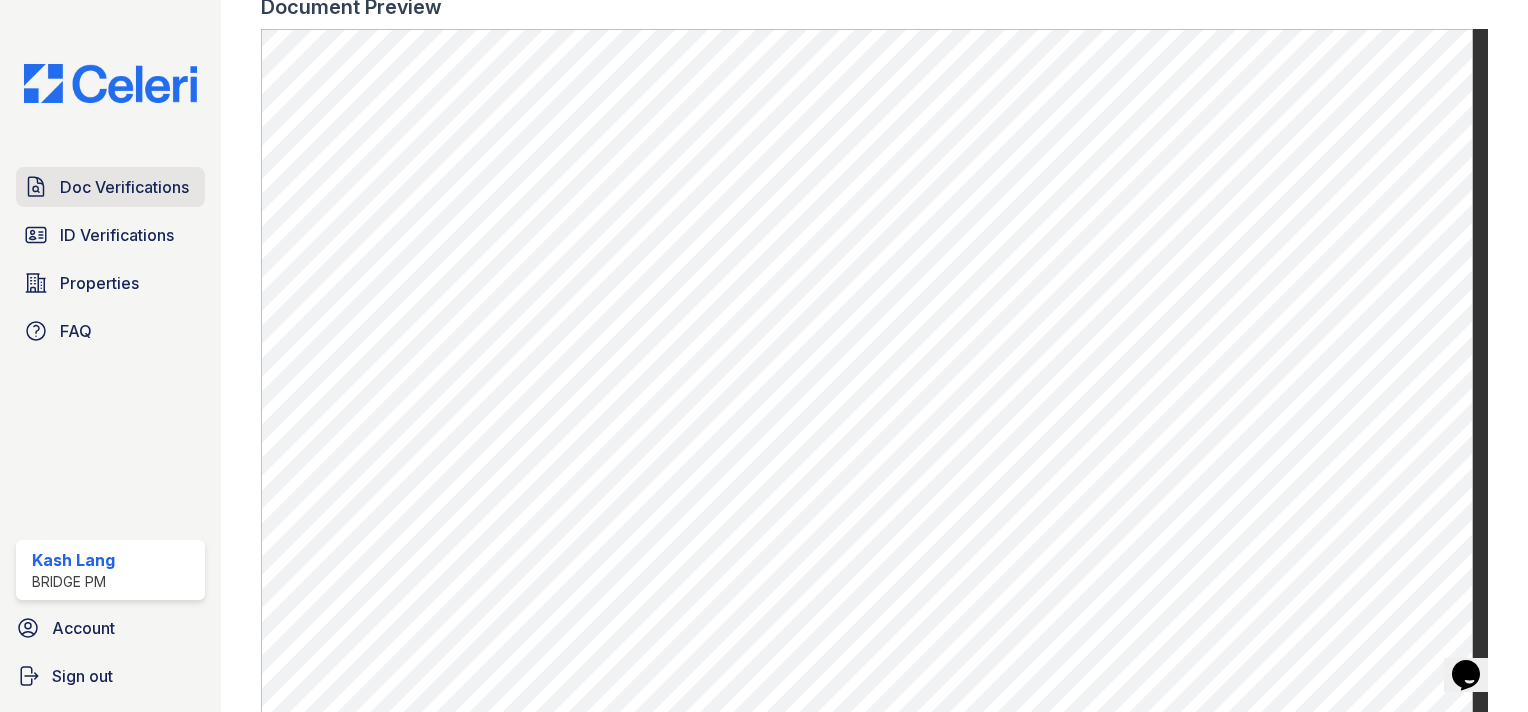 click on "Doc Verifications" at bounding box center (124, 187) 